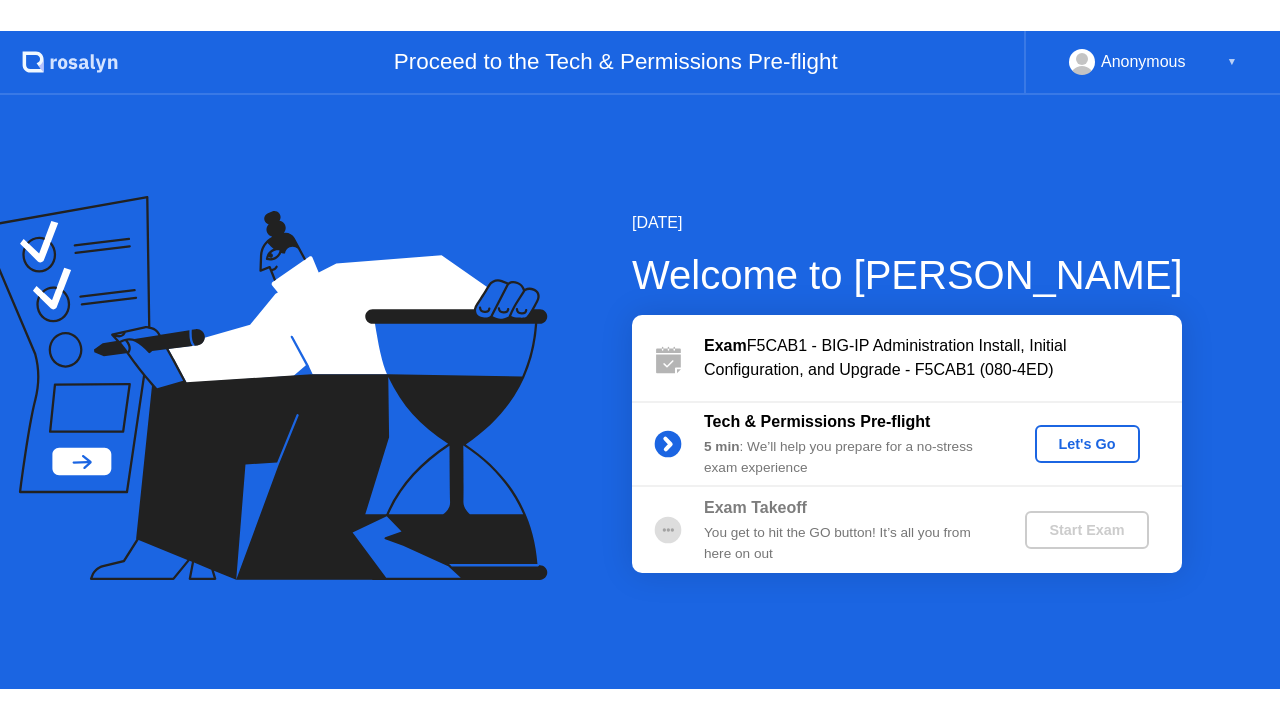 scroll, scrollTop: 0, scrollLeft: 0, axis: both 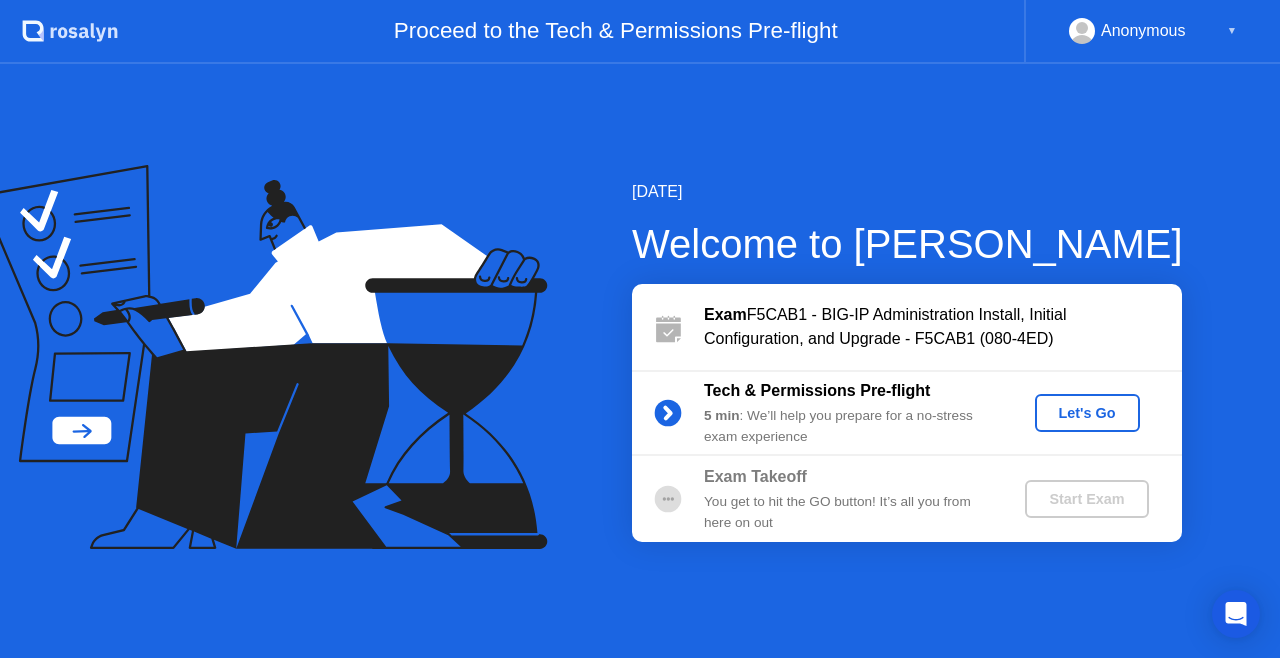 click on "Let's Go" 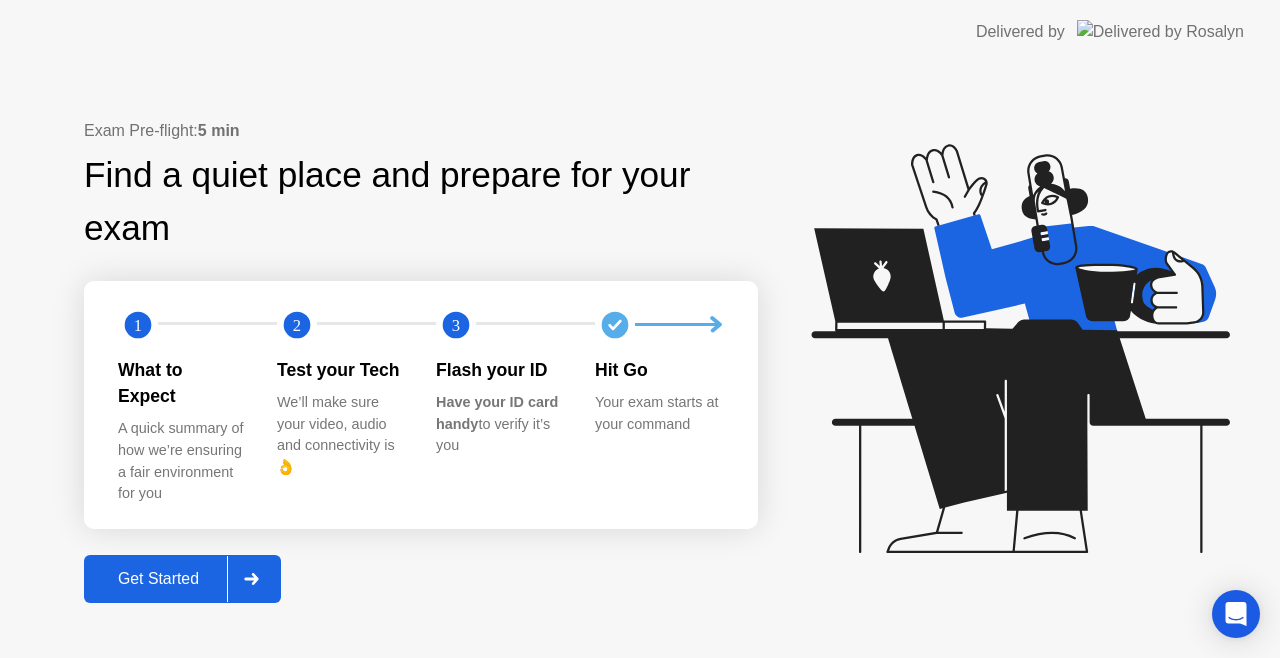 click on "Get Started" 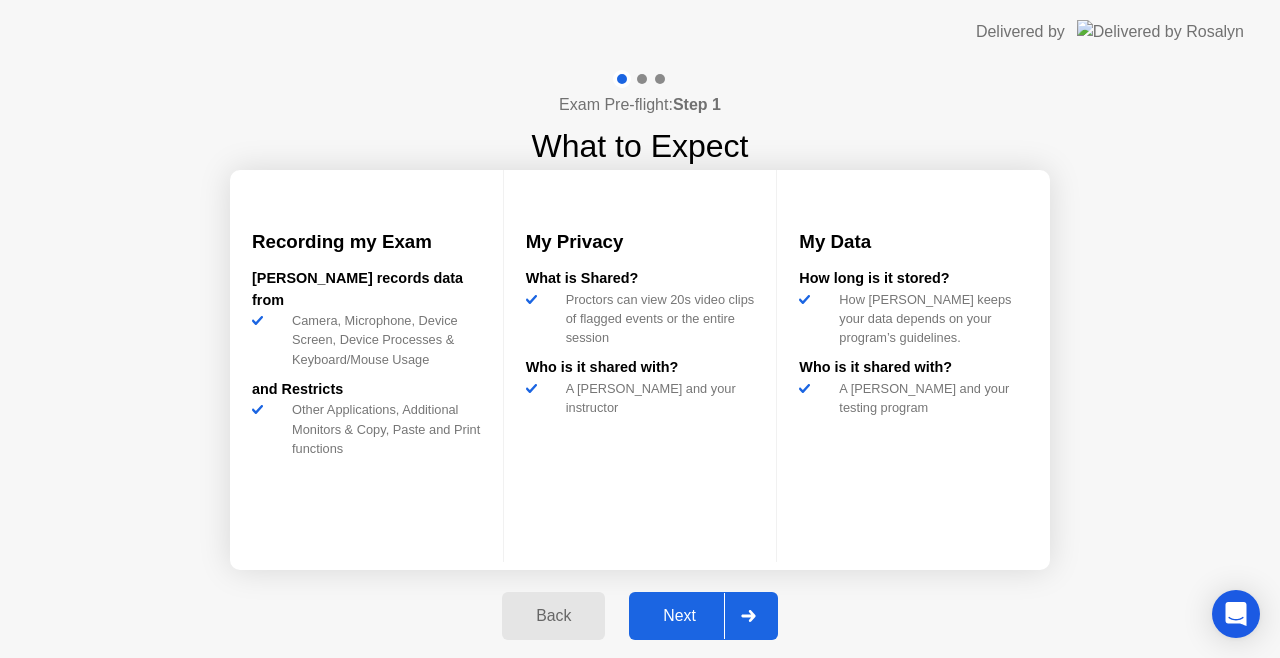 click on "Next" 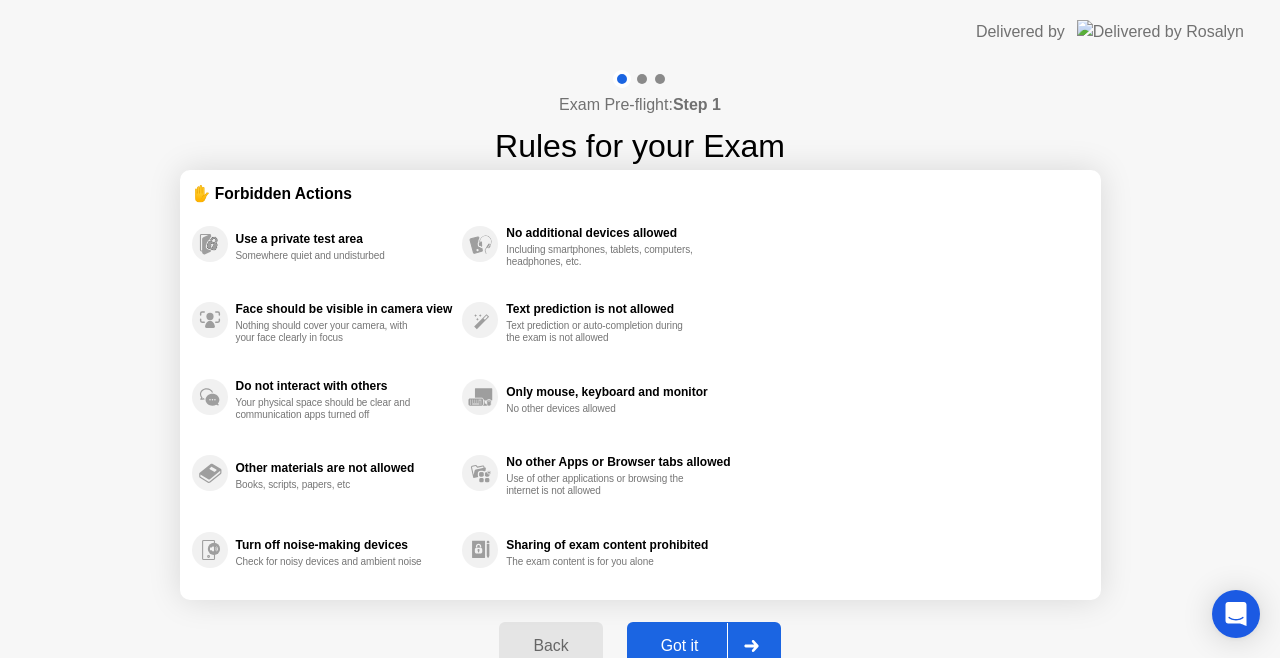 click on "Got it" 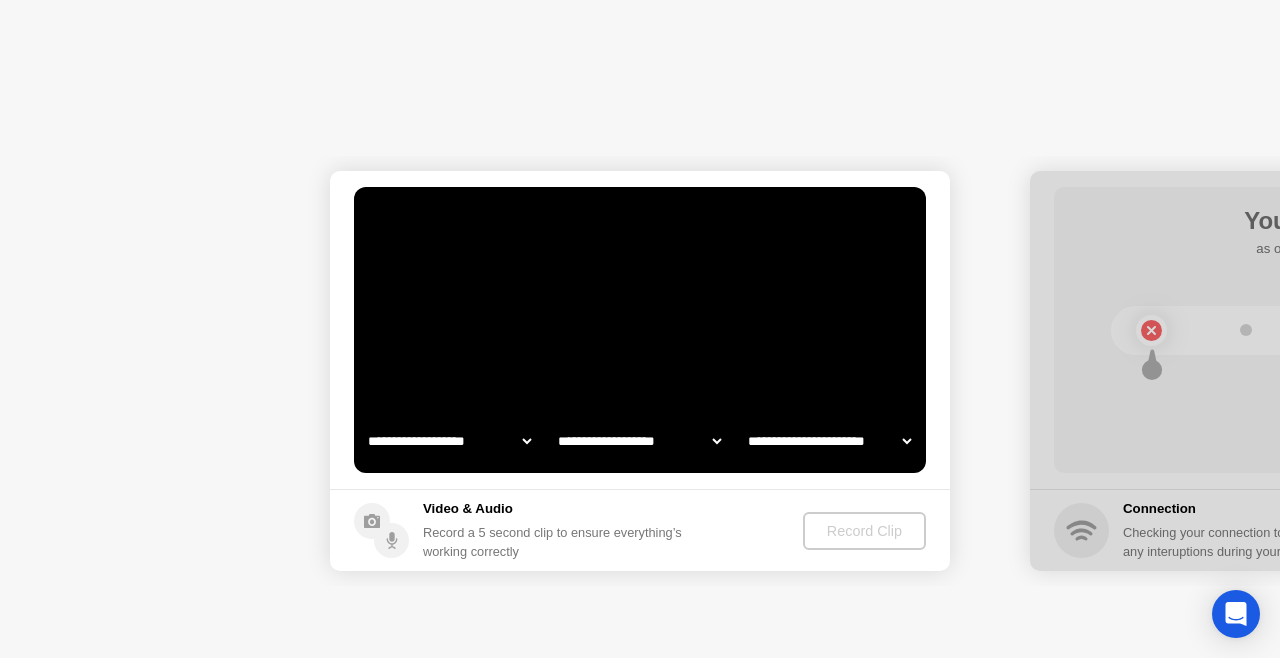 select on "**********" 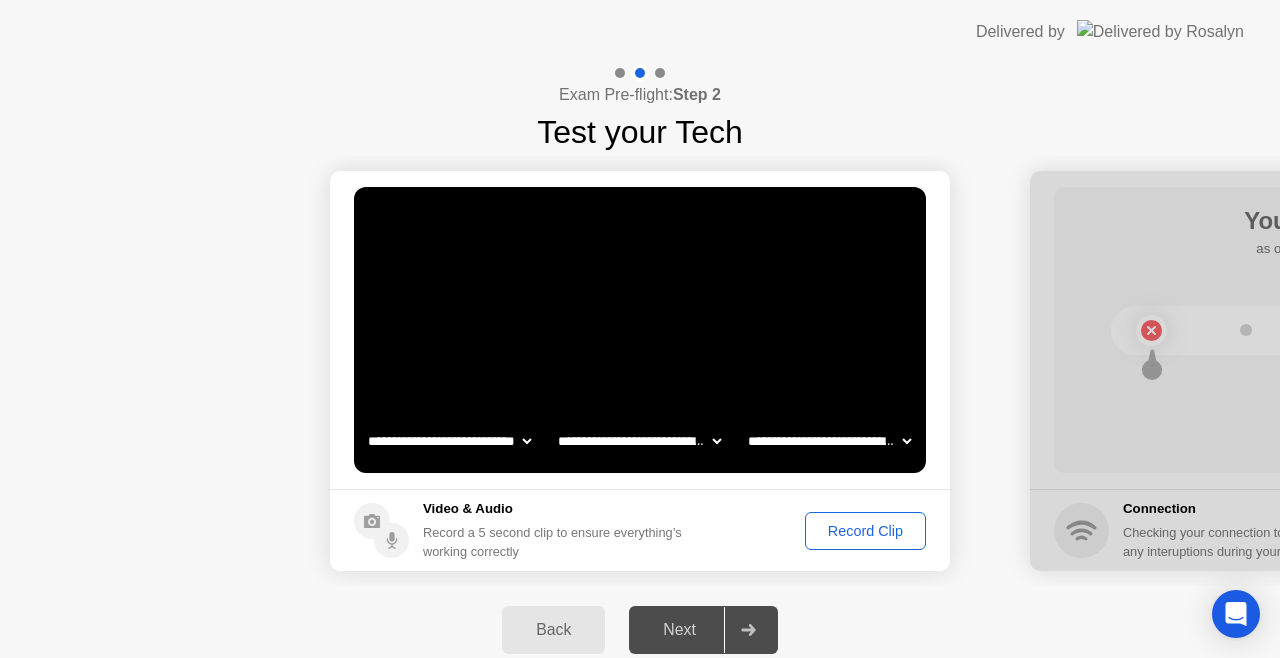 click on "Record Clip" 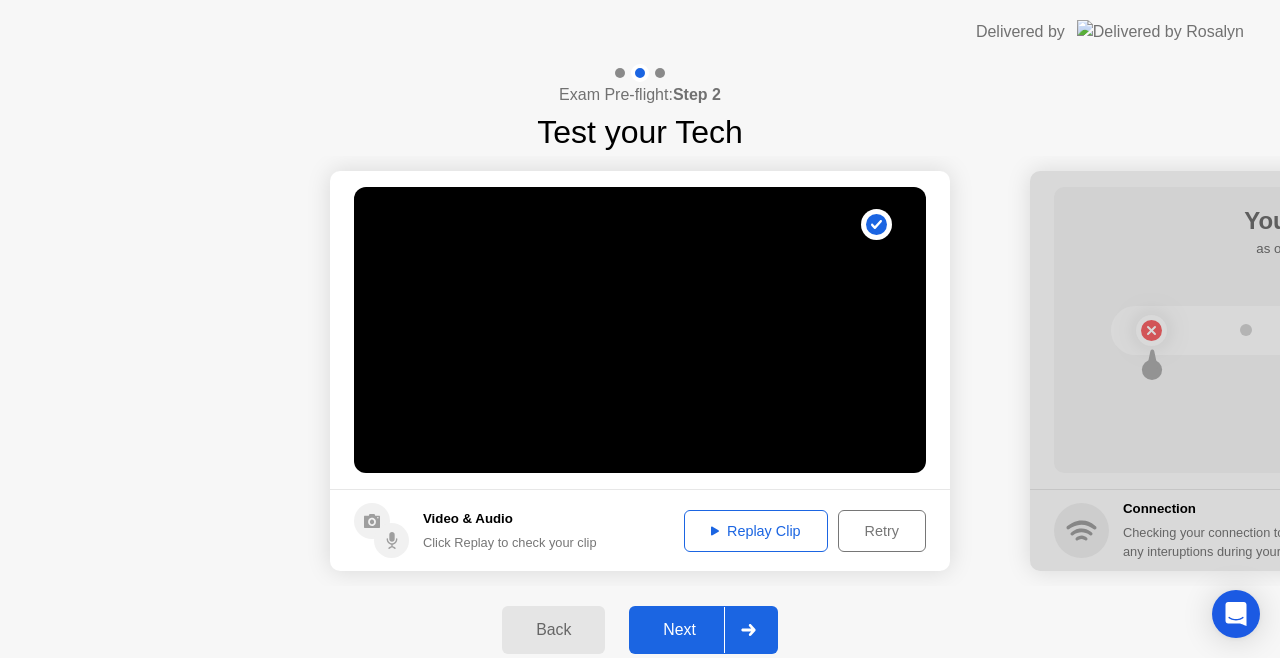 click on "Next" 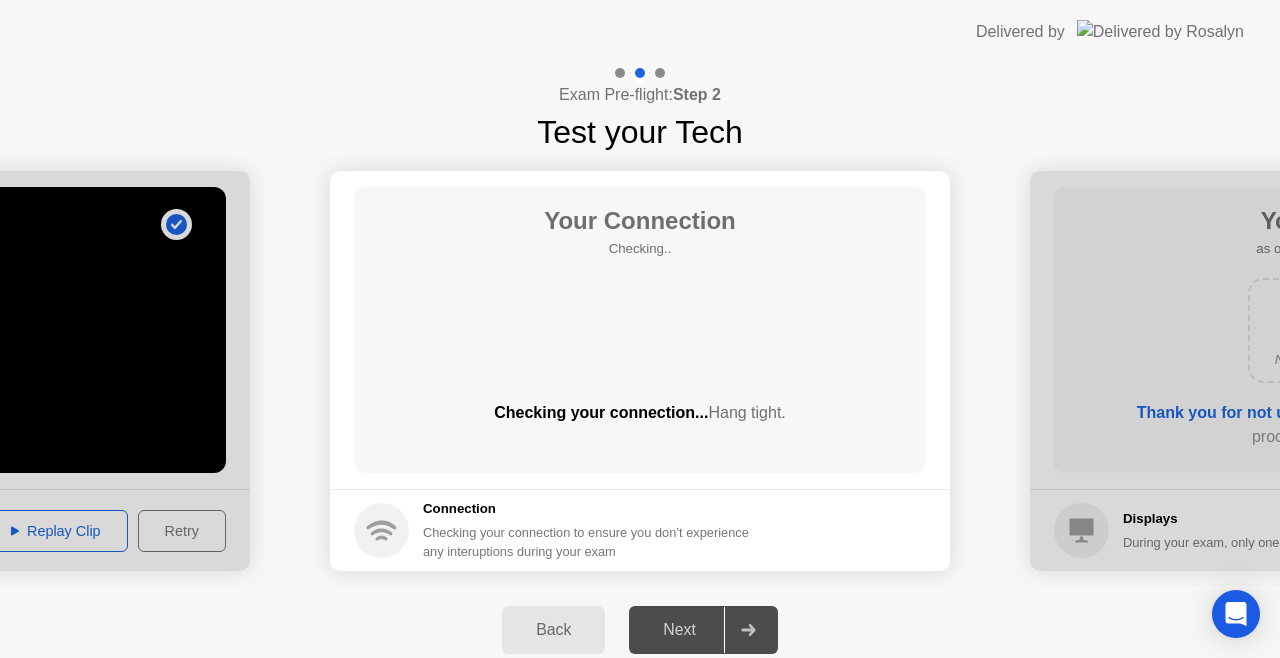 click 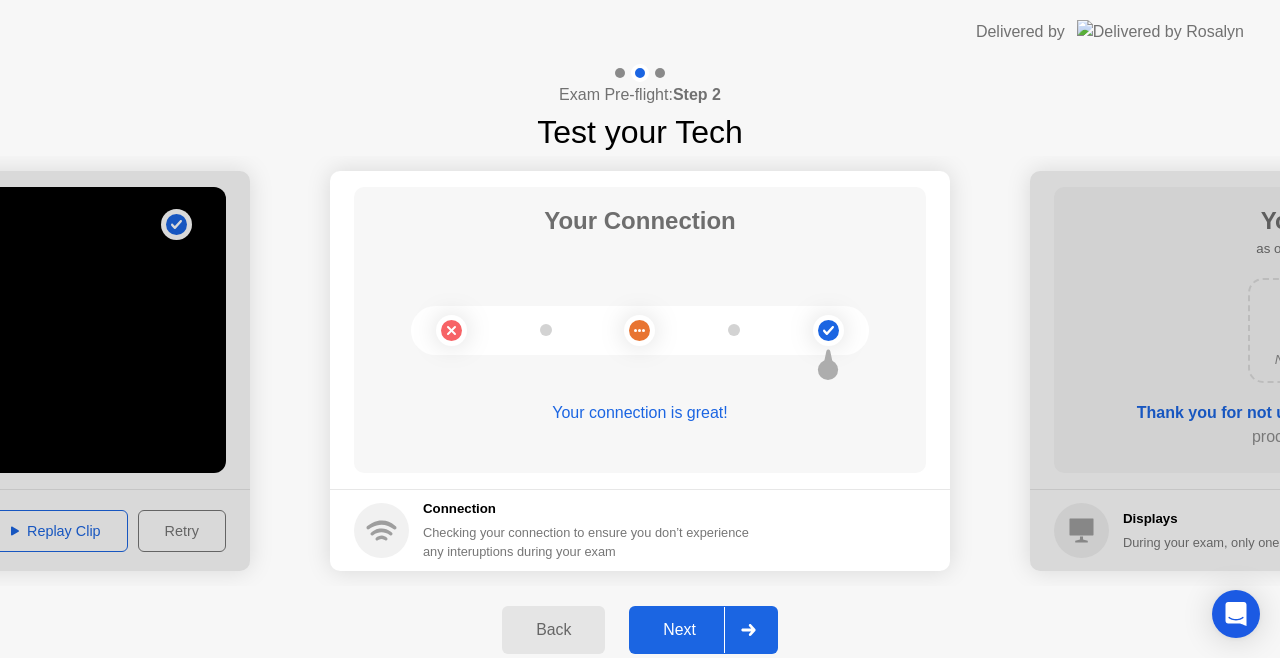 click on "Next" 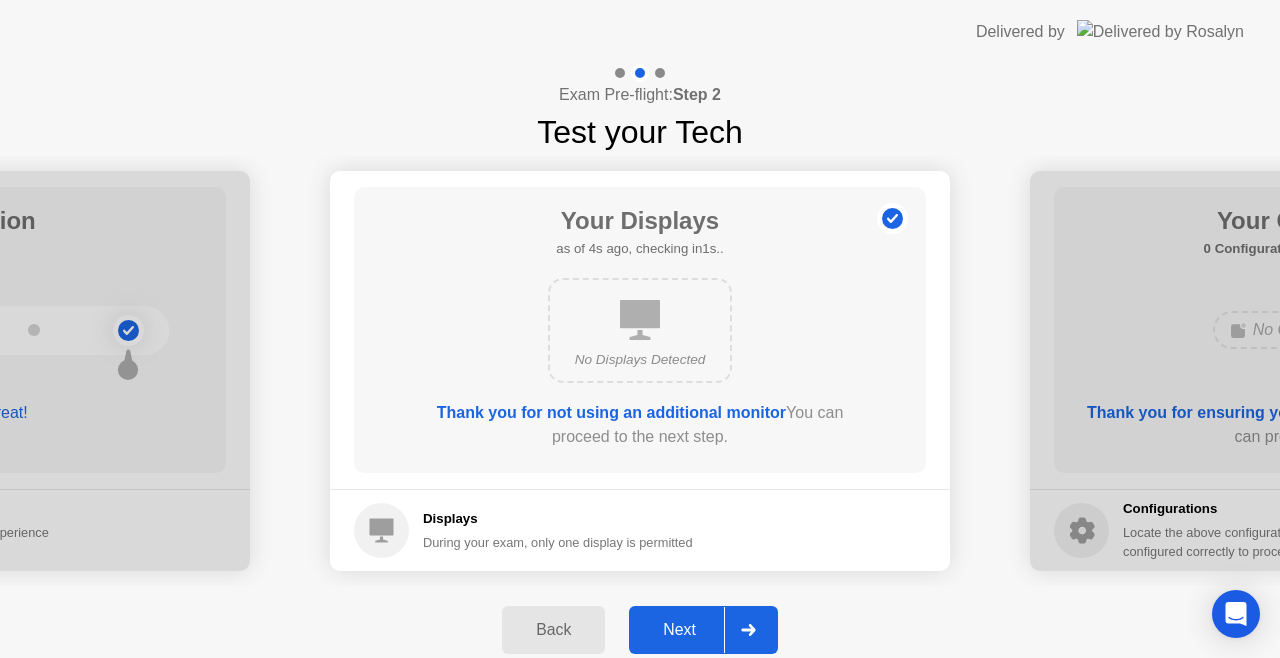 click on "Next" 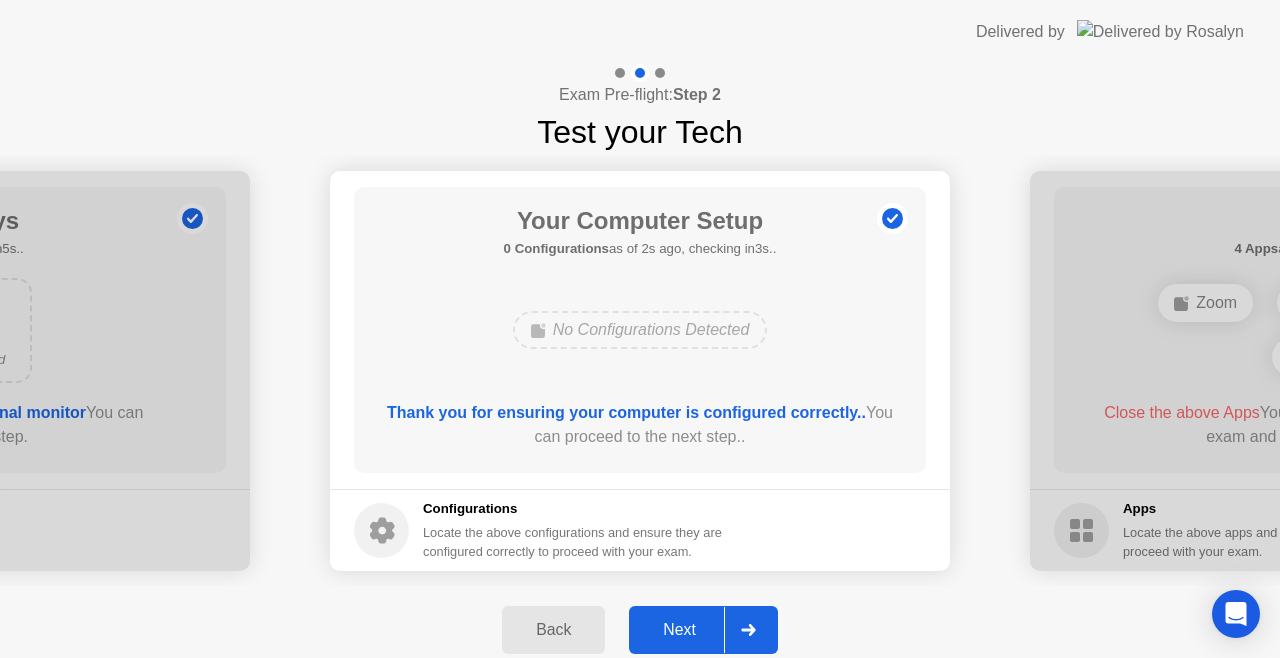 click on "Next" 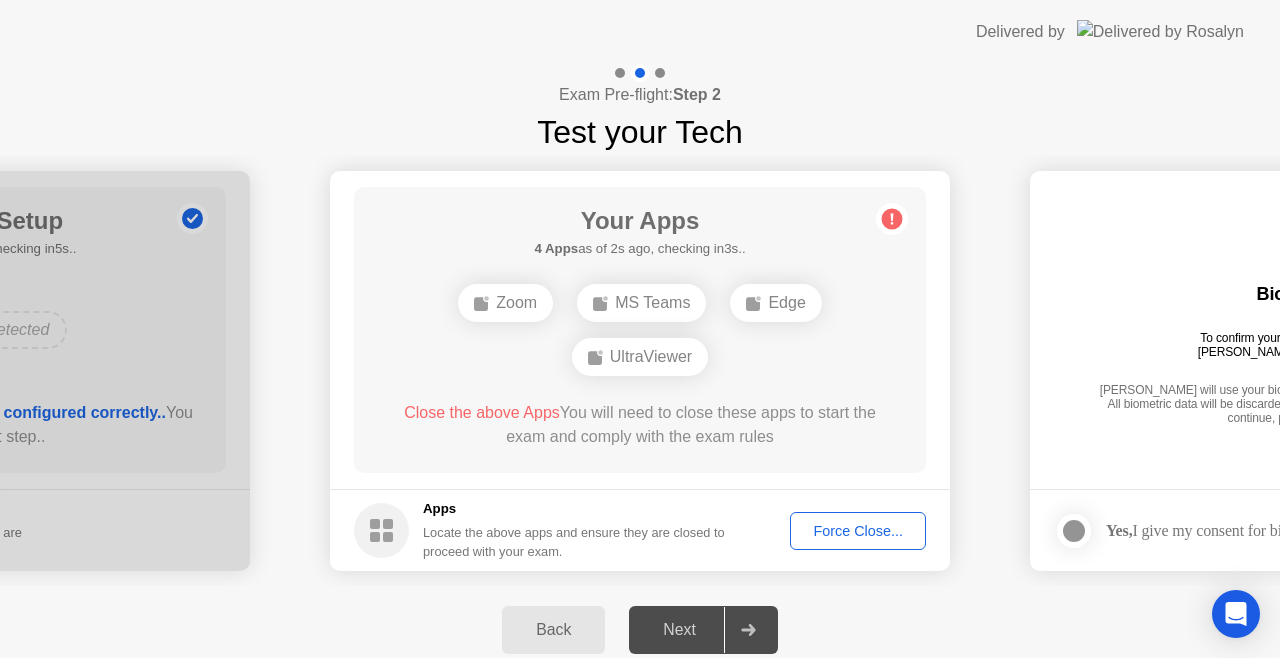 click on "Force Close..." 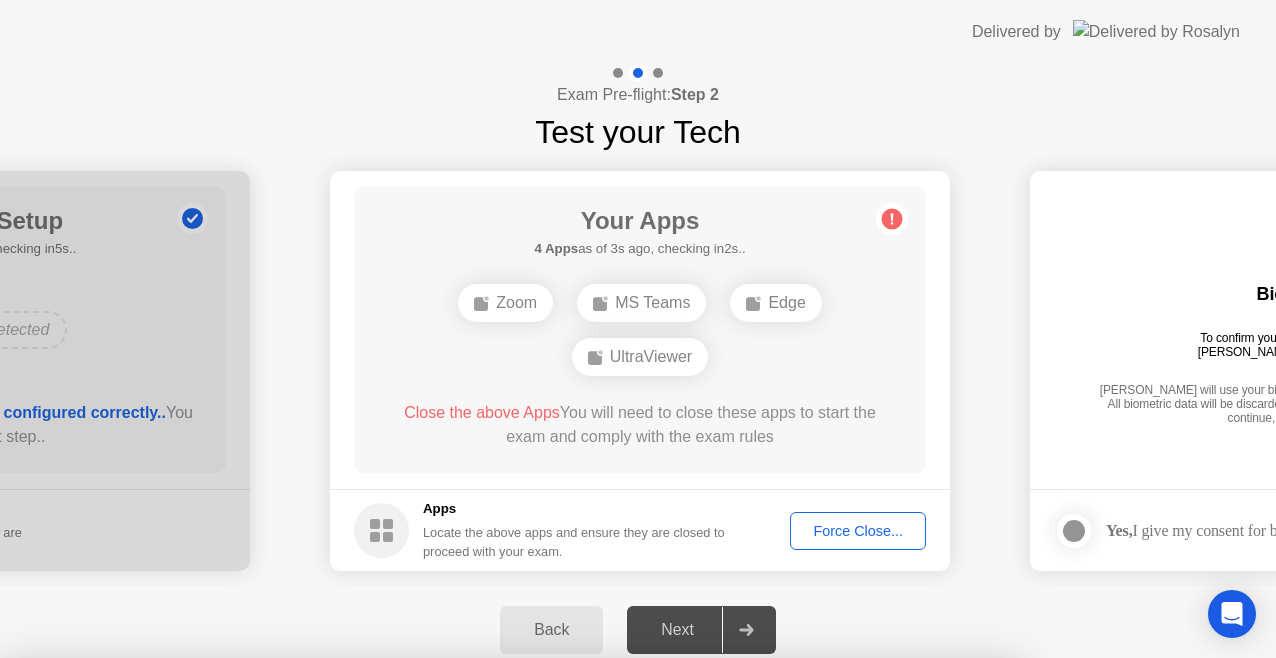 click on "Confirm" at bounding box center [577, 988] 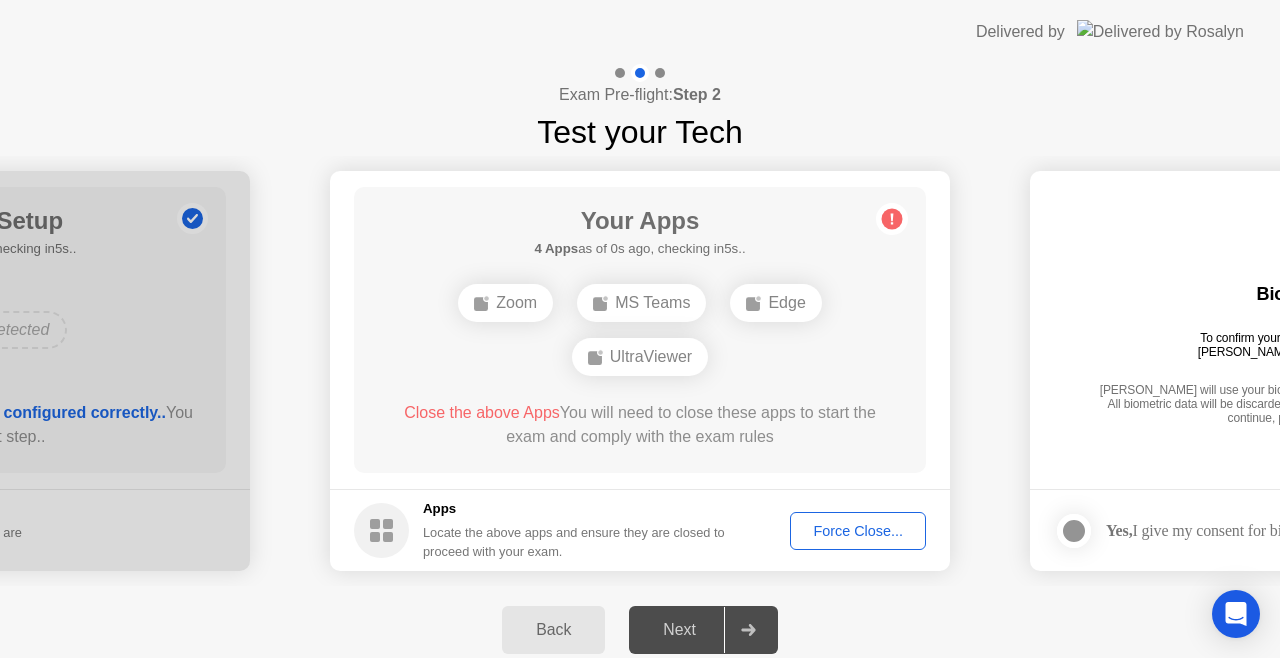 click on "Apps Locate the above apps and ensure they are closed to proceed with your exam. Force Close..." 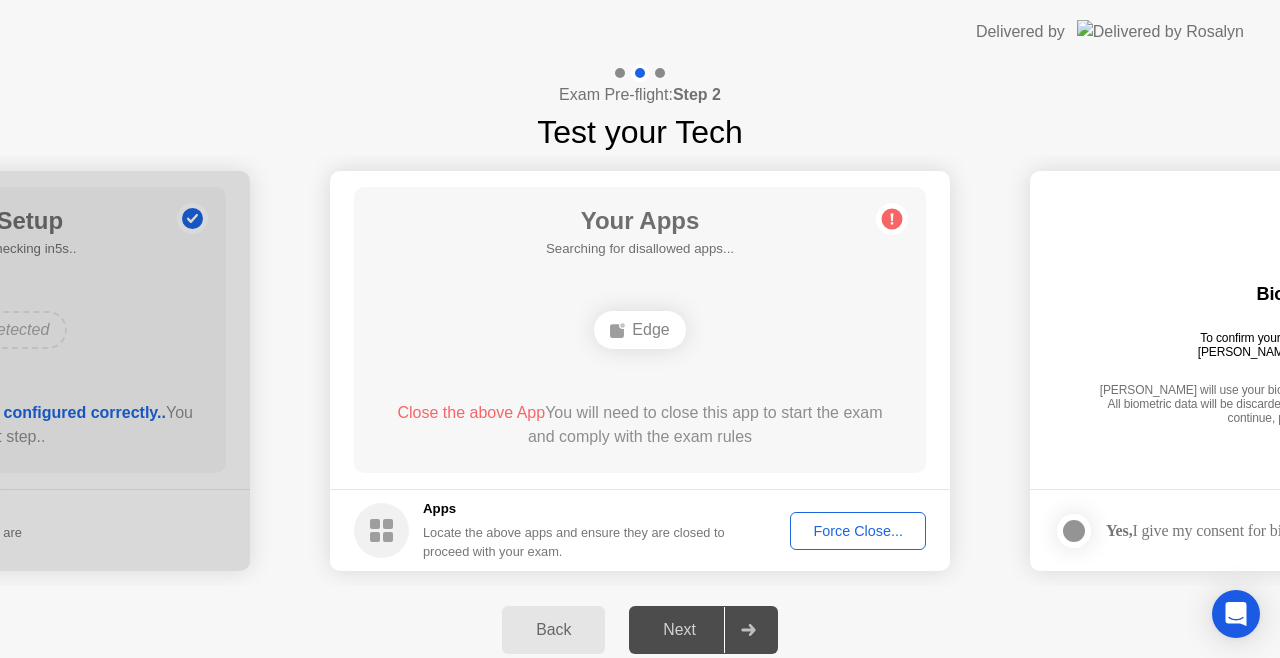 click on "Force Close..." 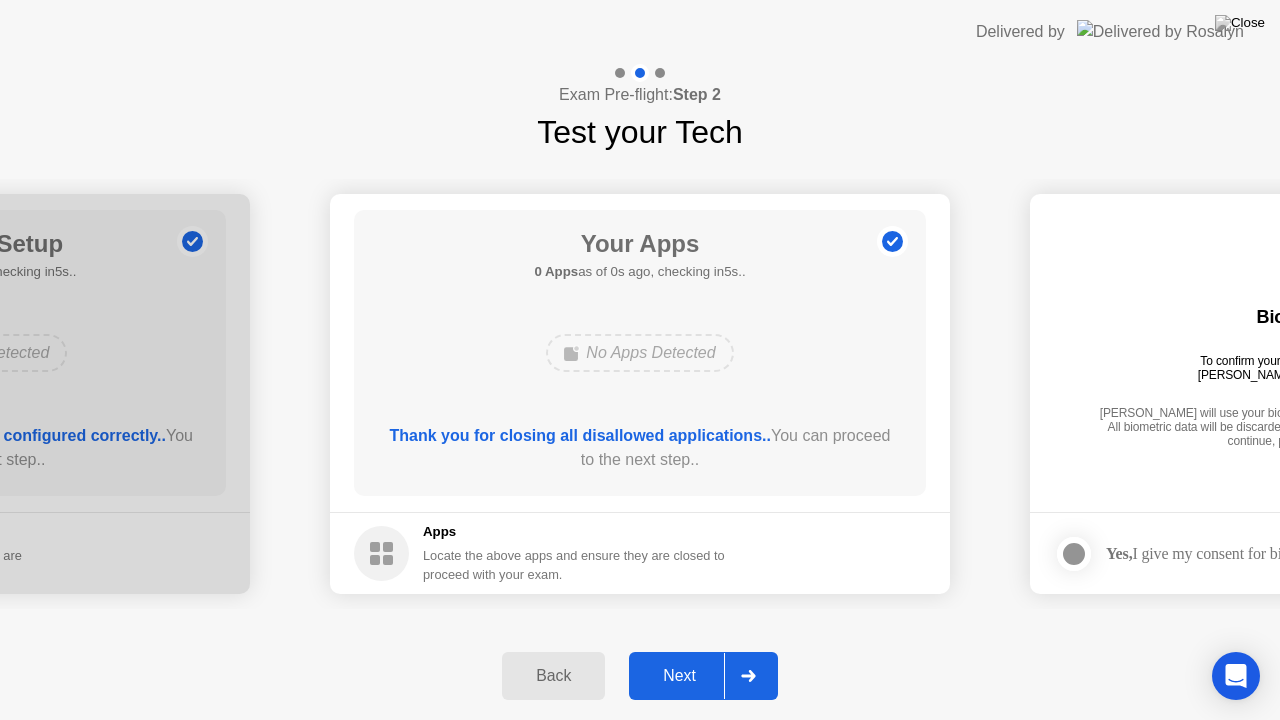 drag, startPoint x: 664, startPoint y: 431, endPoint x: 664, endPoint y: 454, distance: 23 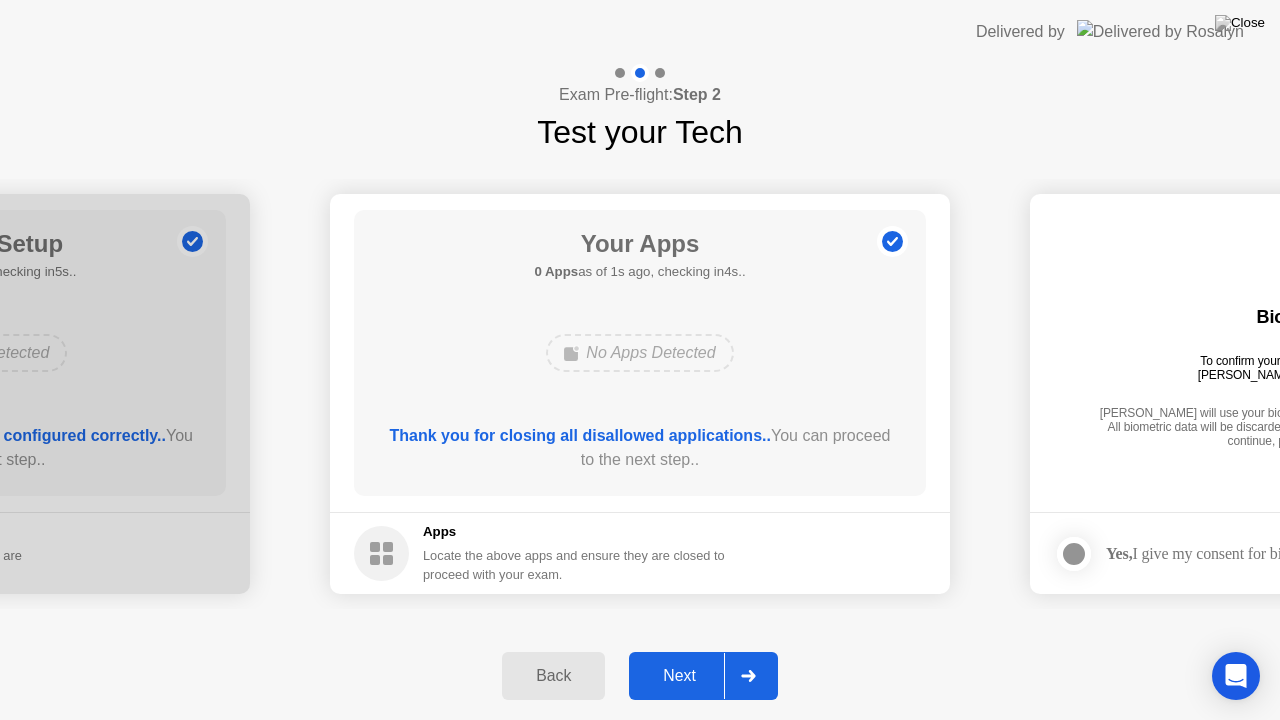 click on "Next" 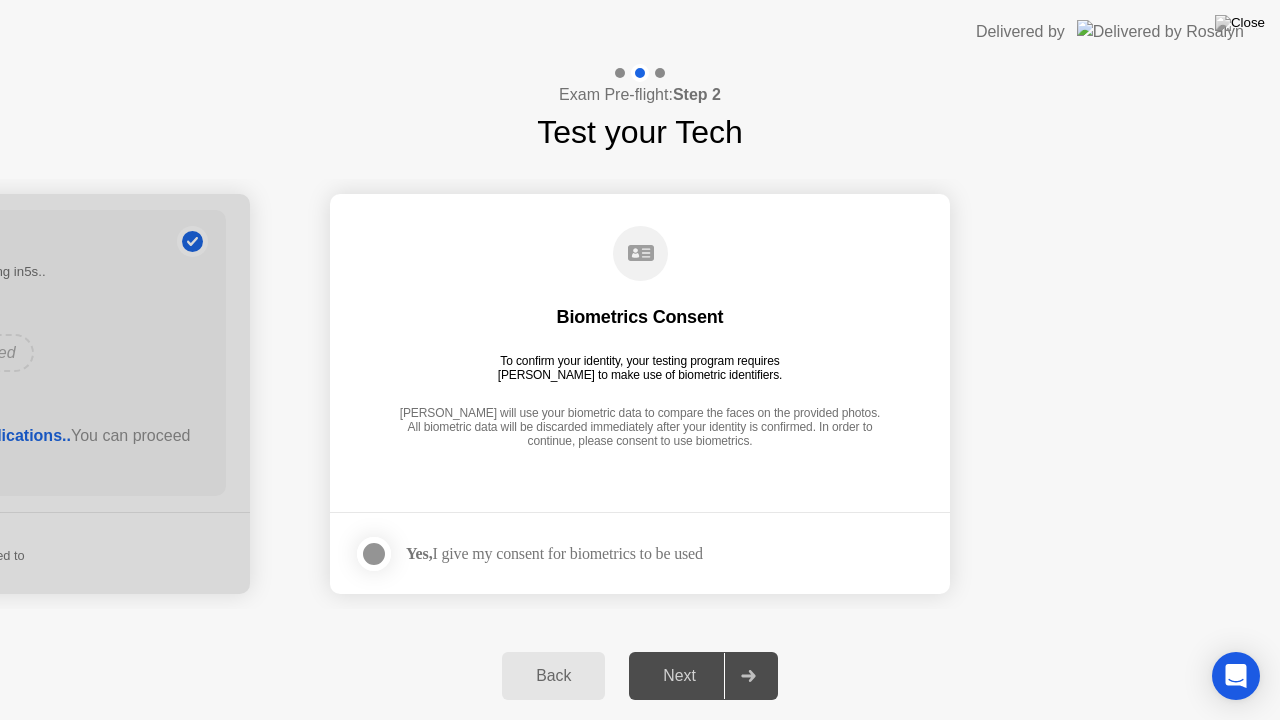 click 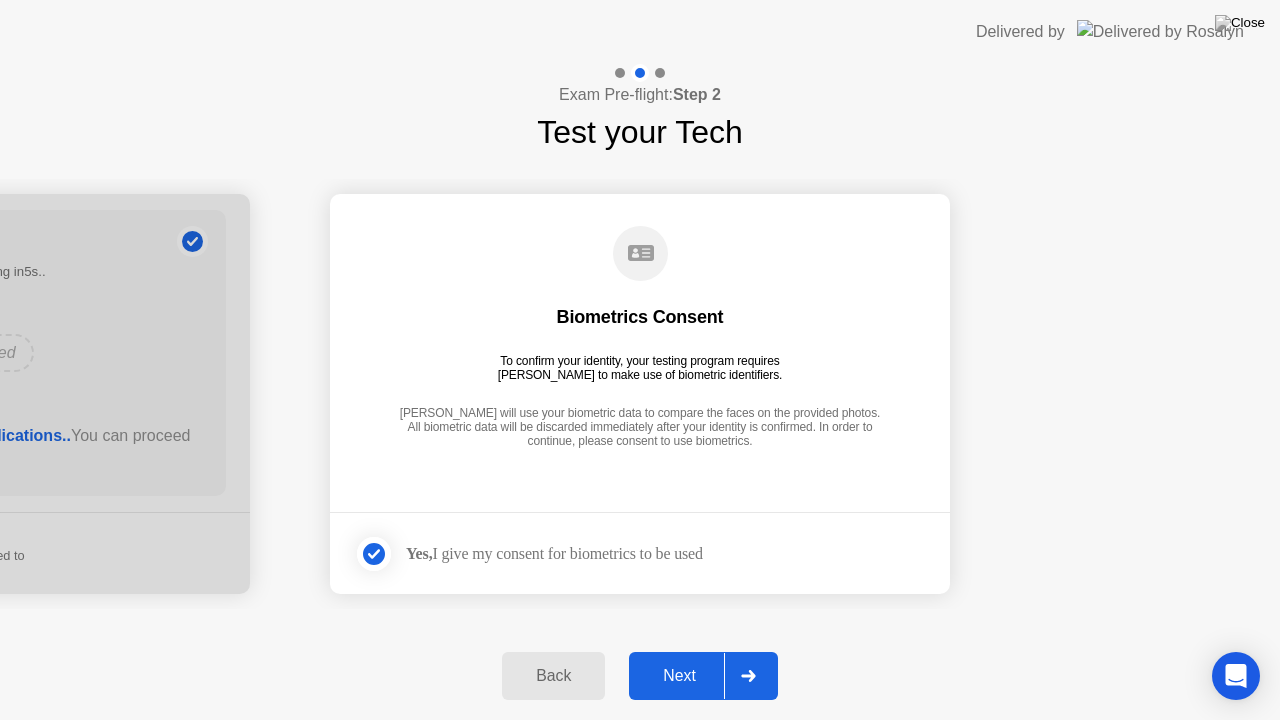 click on "Next" 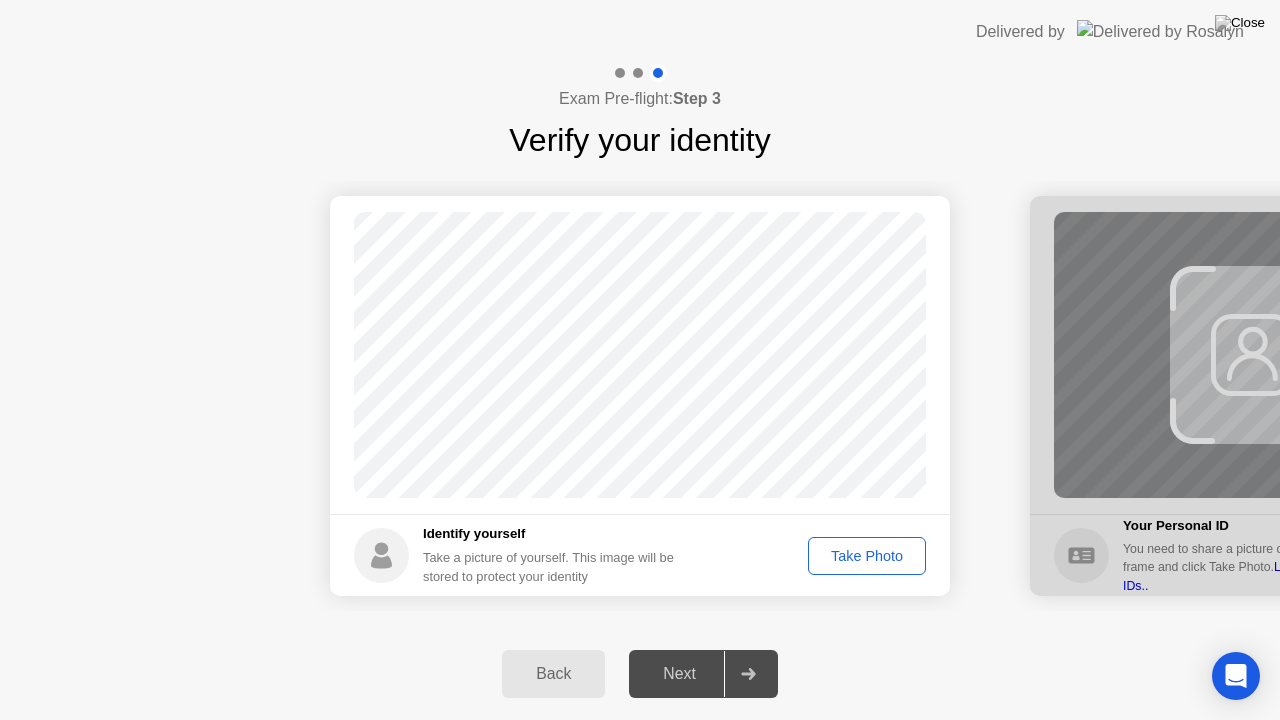 click on "Take Photo" 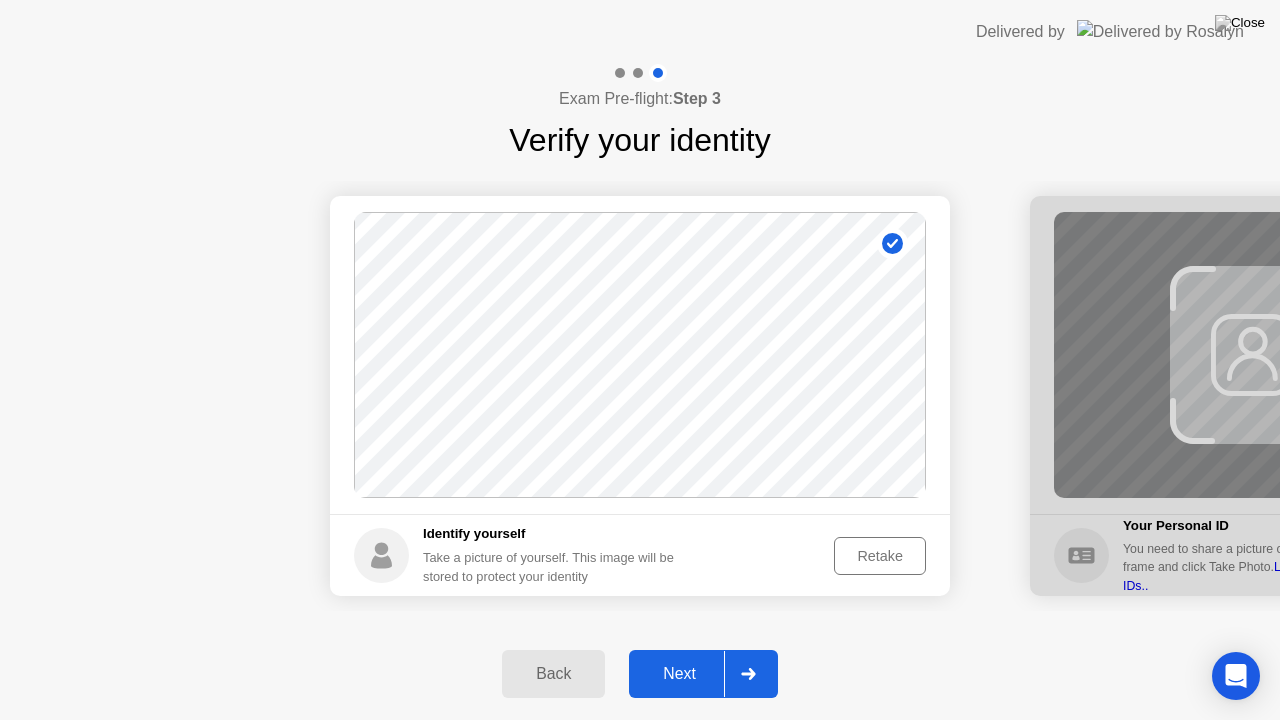 click on "Next" 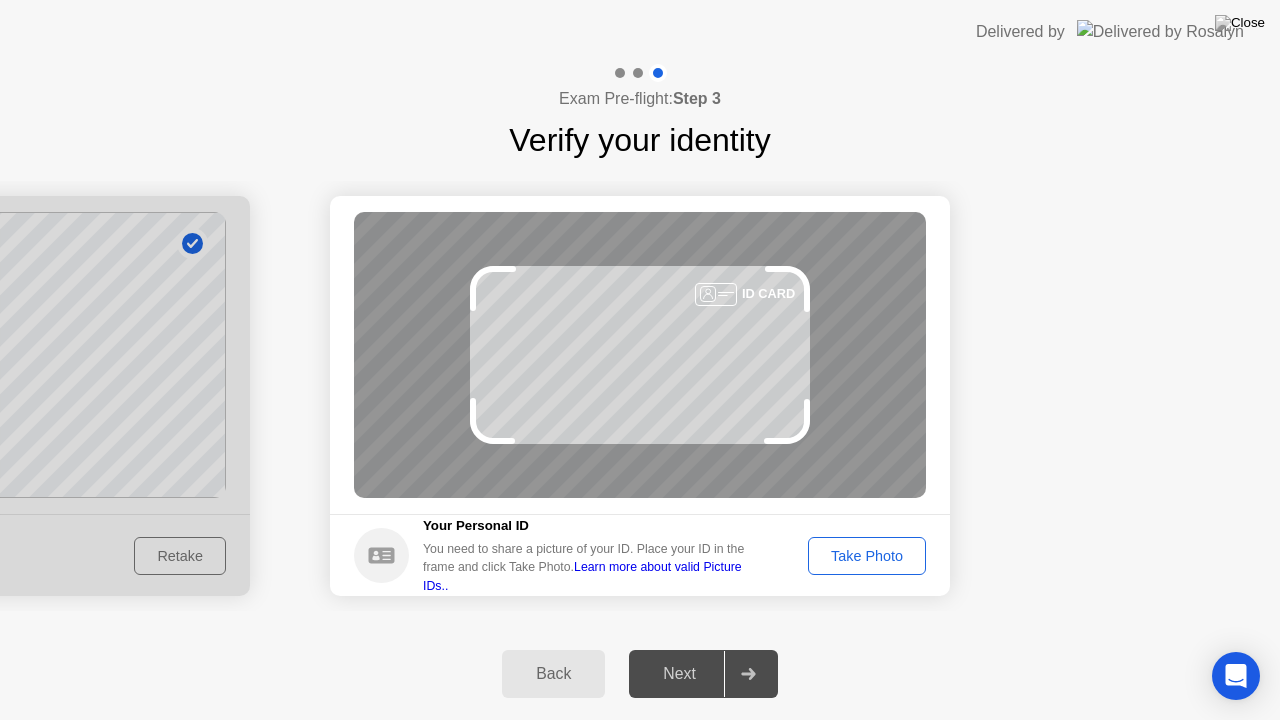 click on "Take Photo" 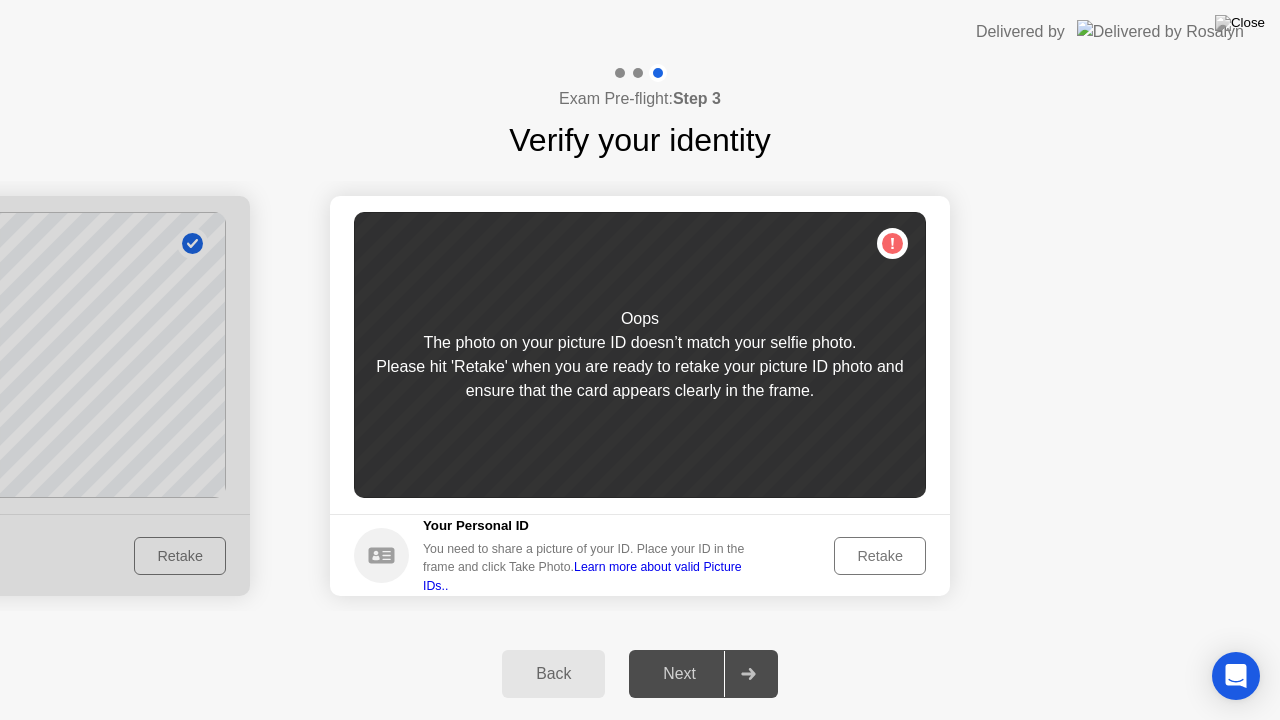 click 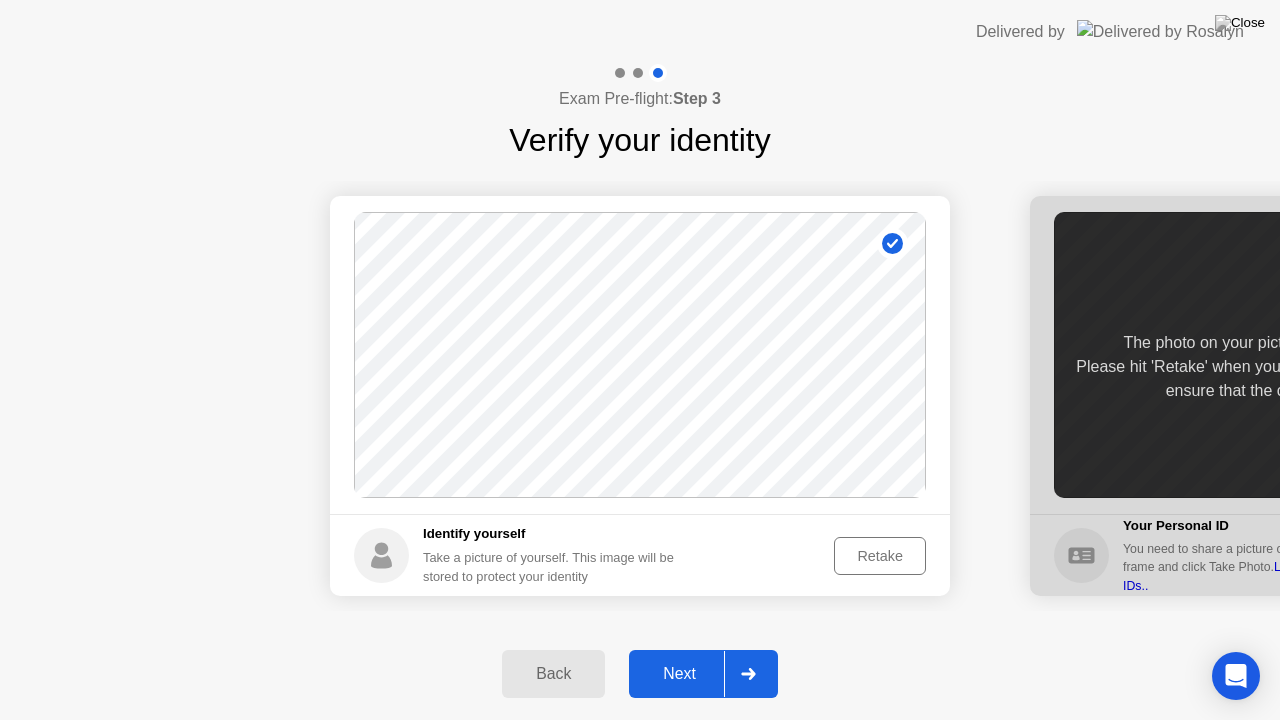 click on "Retake" 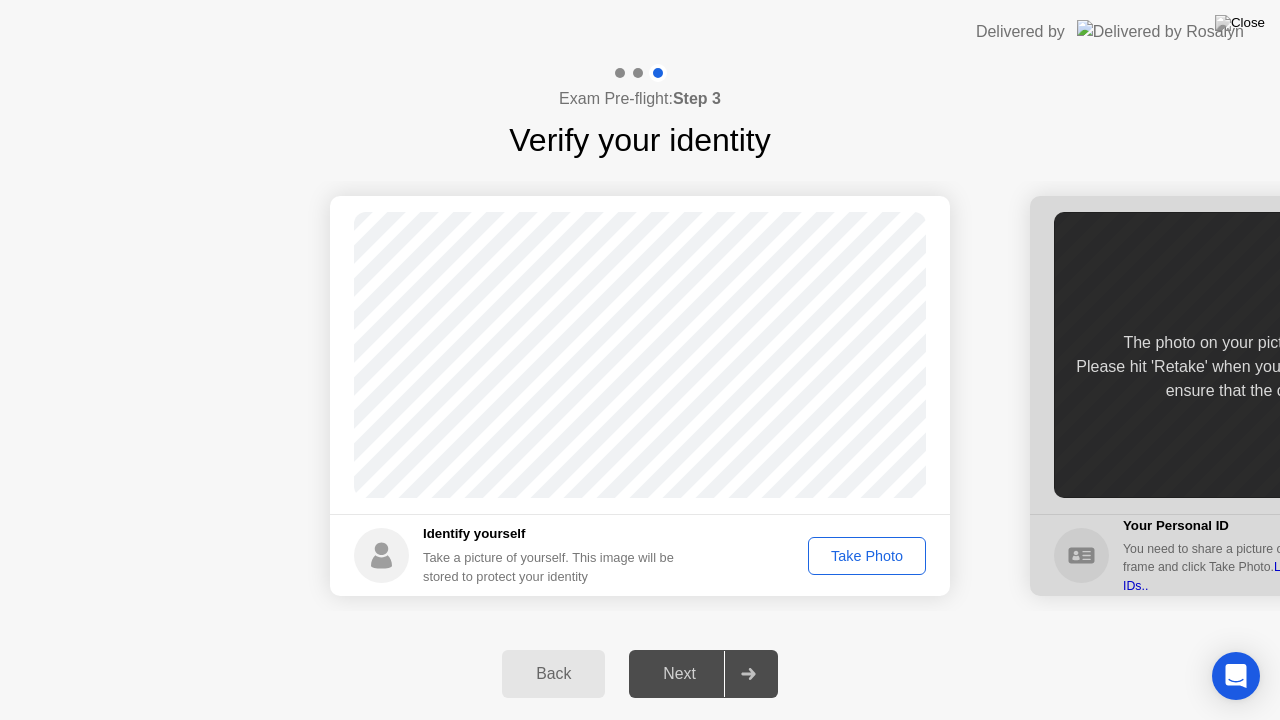 click on "Take Photo" 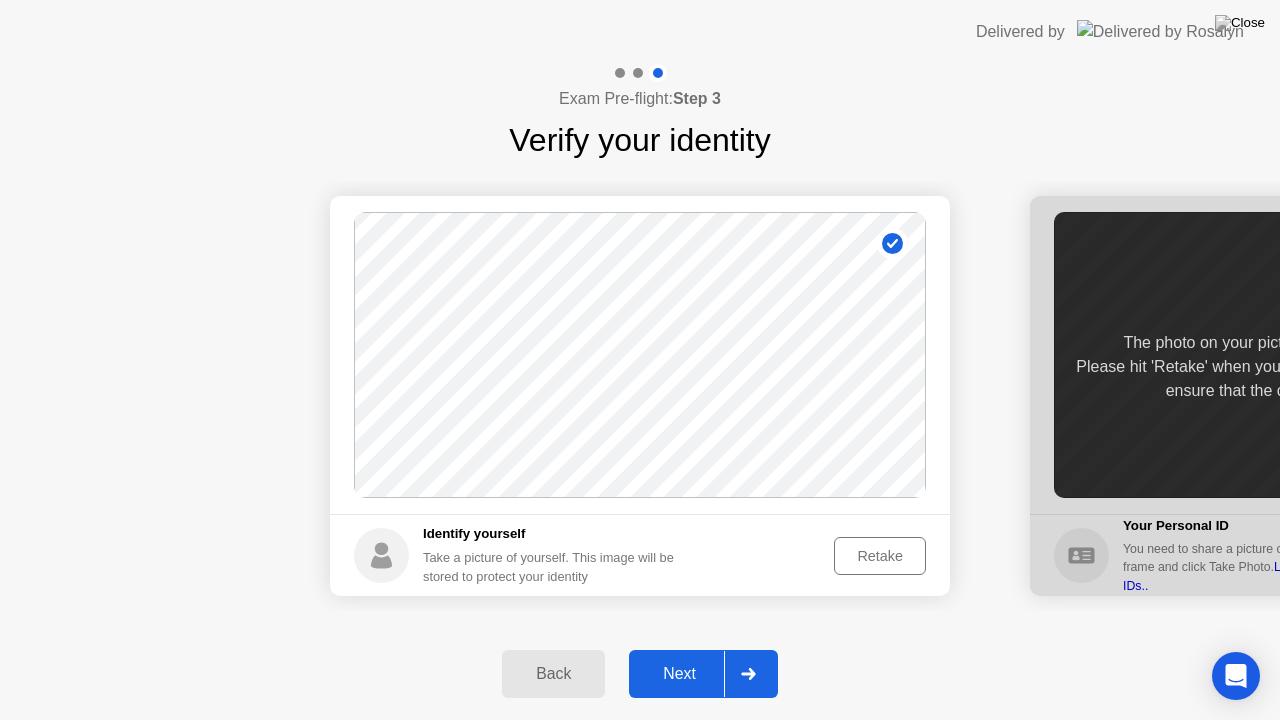 click on "Next" 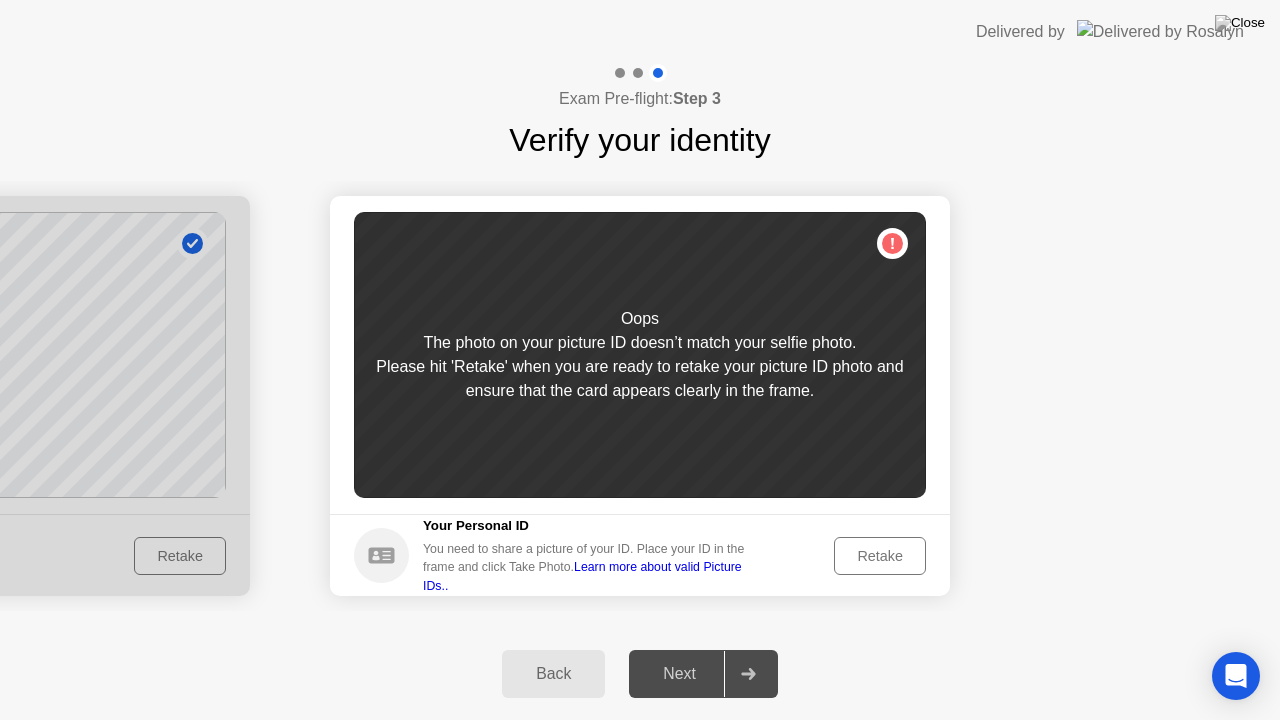 click on "Retake" 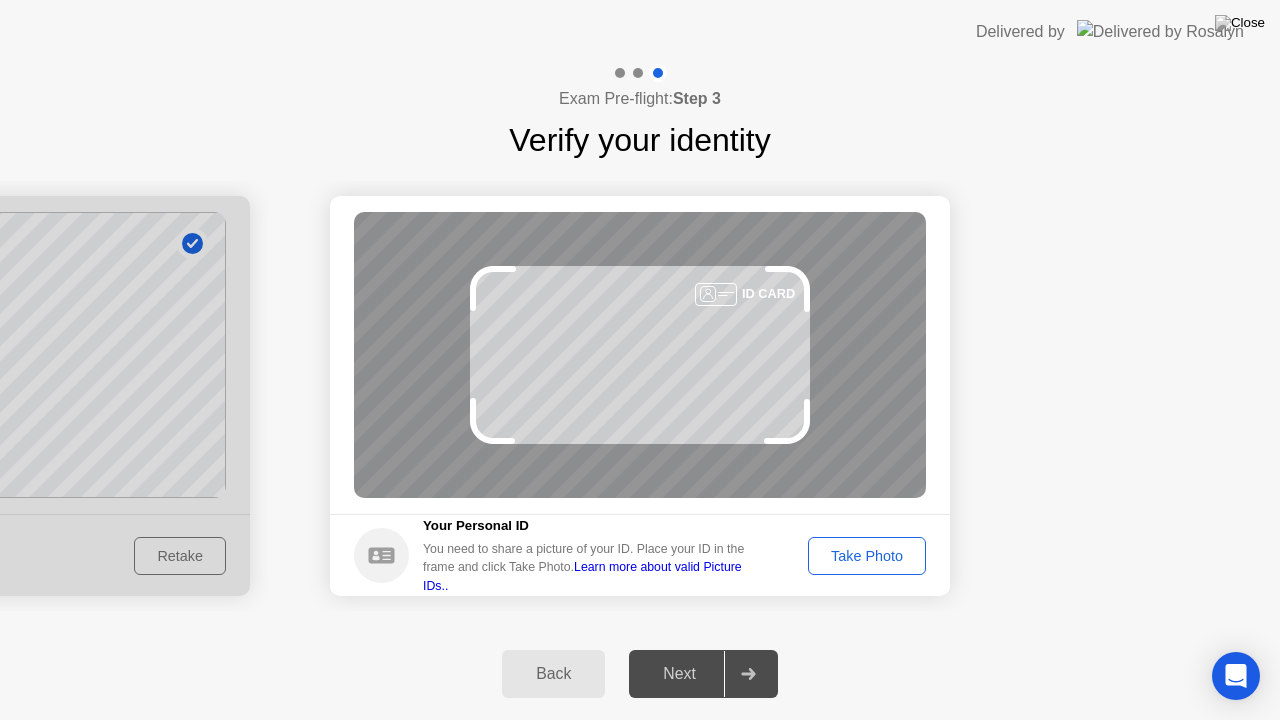 click on "Take Photo" 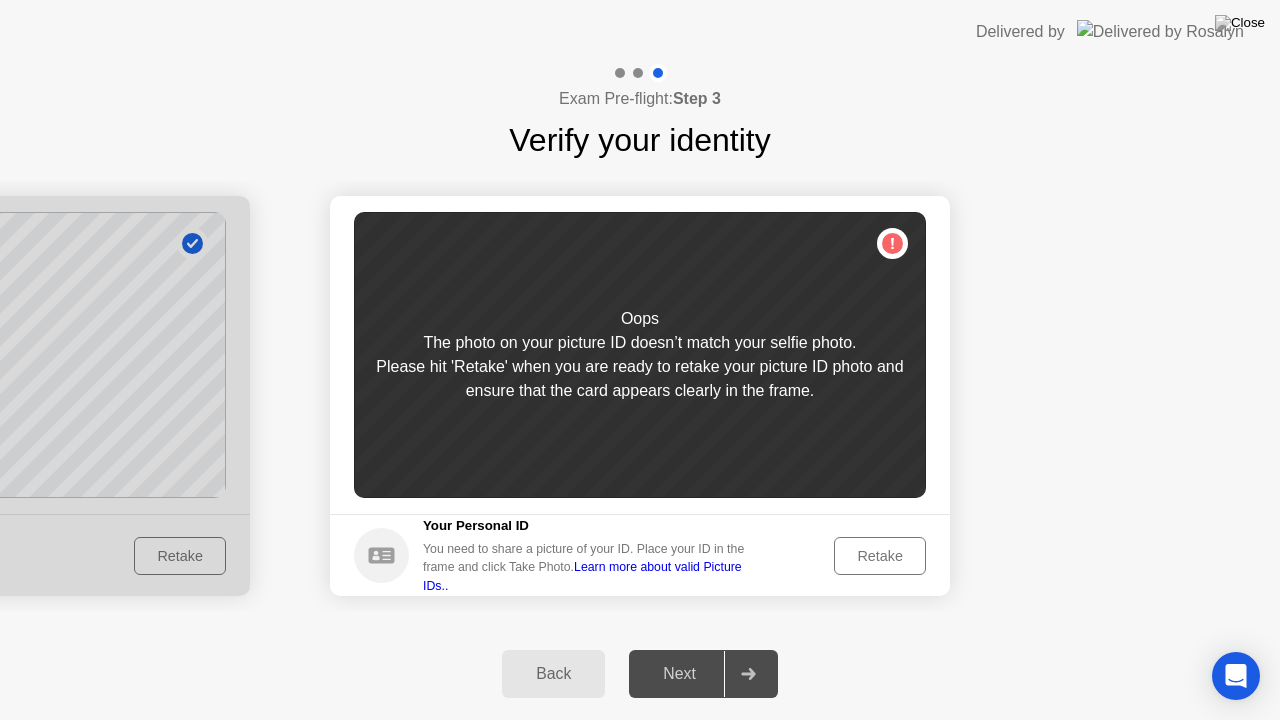 click on "Retake" 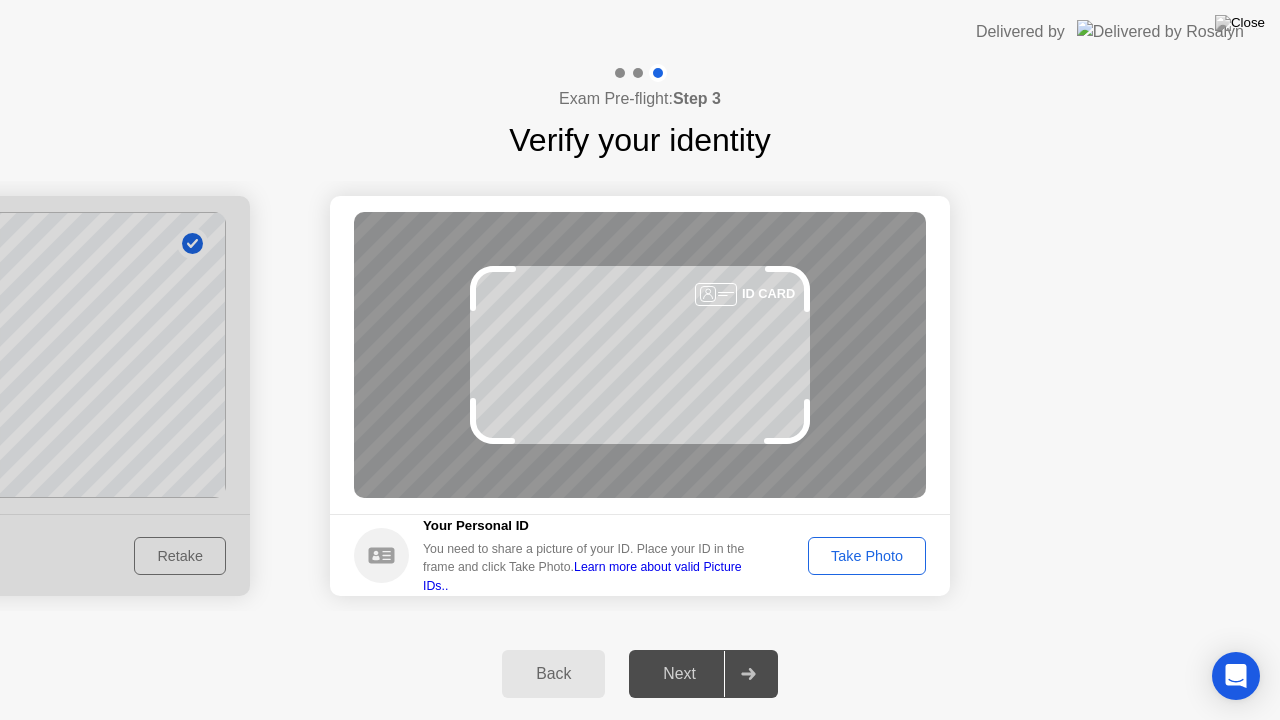 click on "Take Photo" 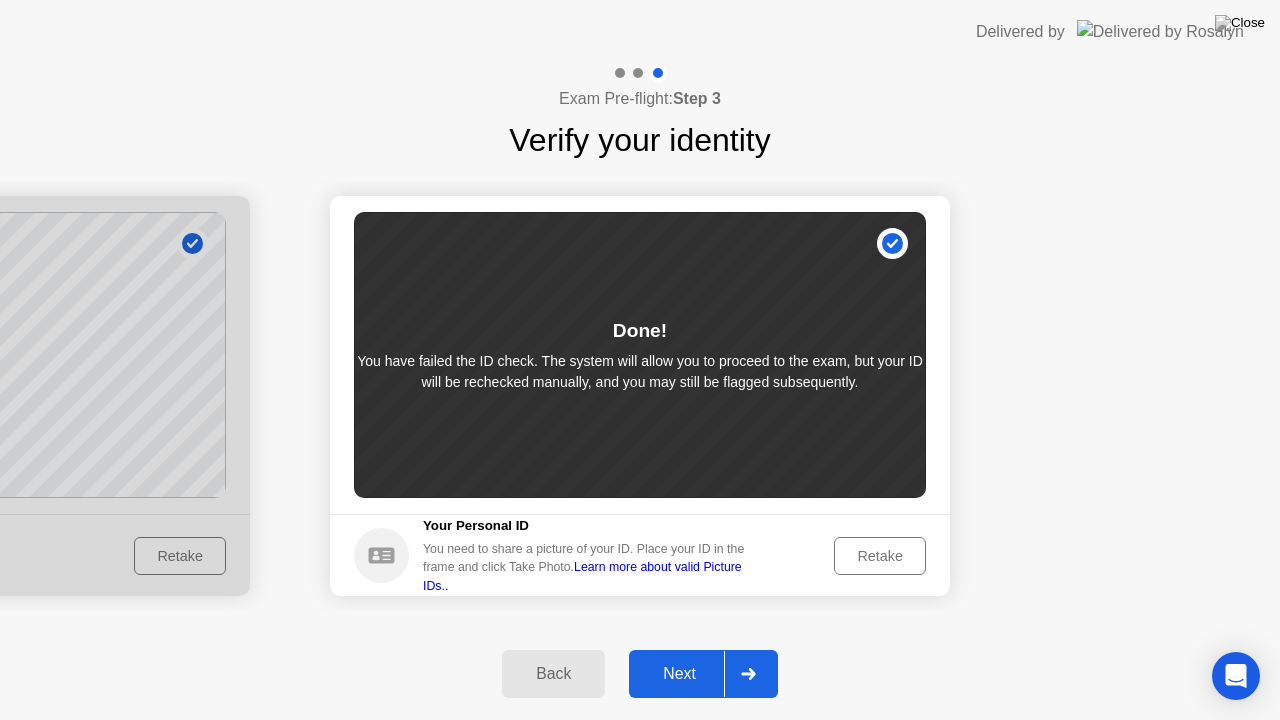 click on "Next" 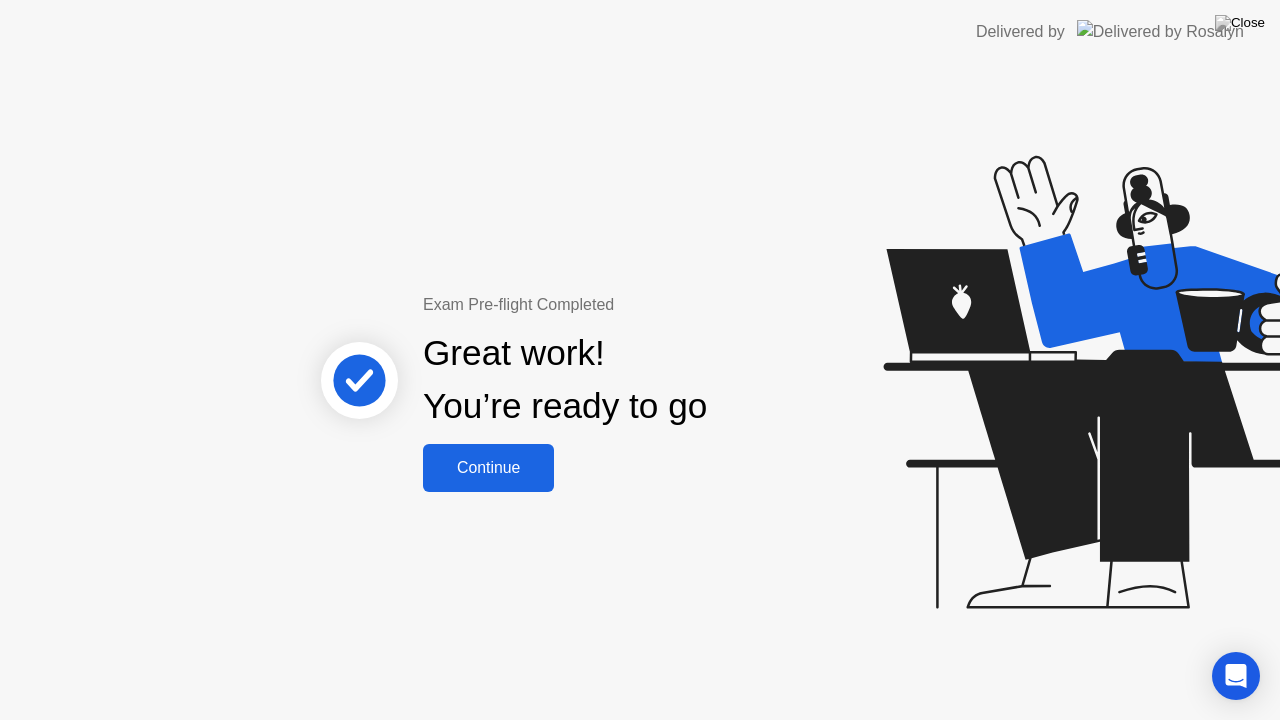 click on "Continue" 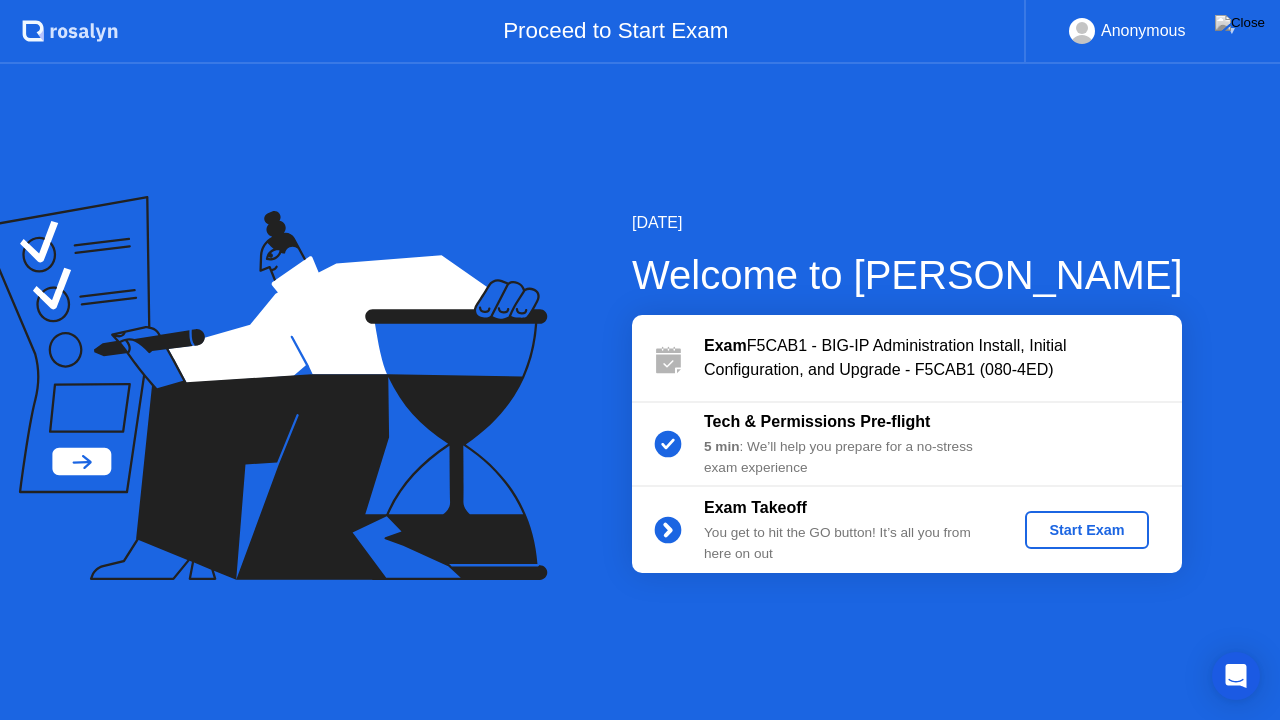 click on "Start Exam" 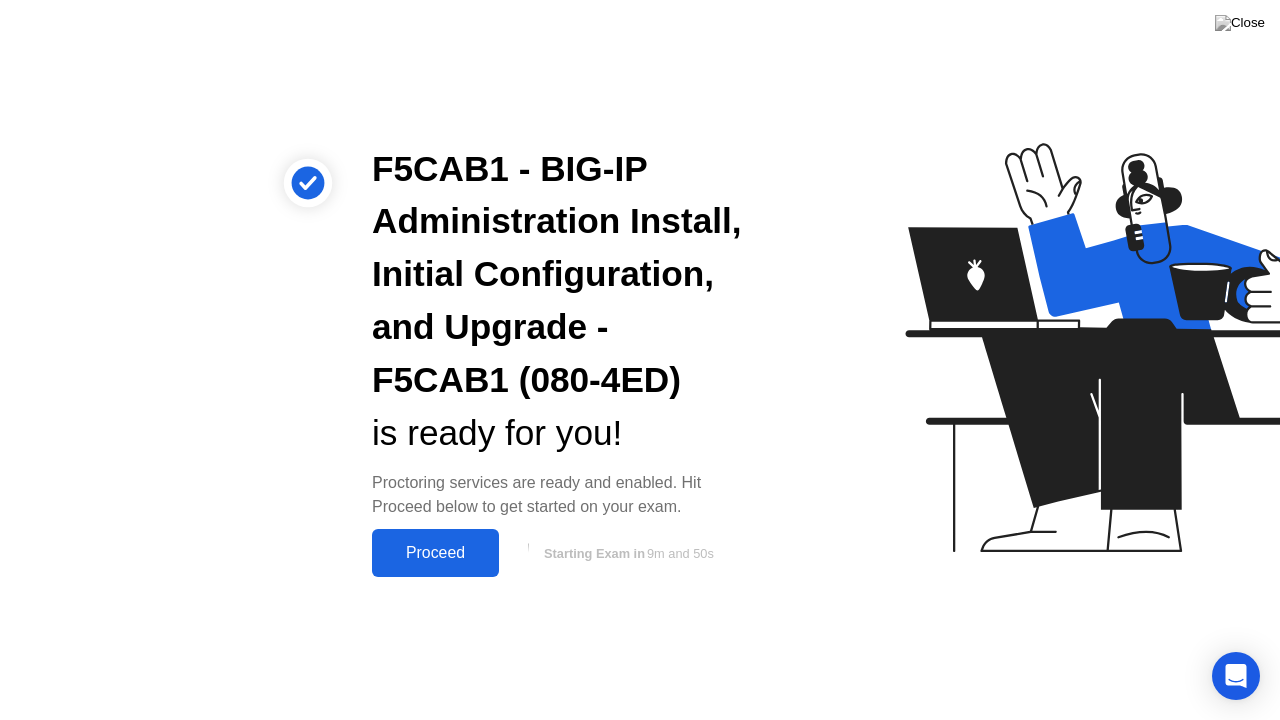 click on "Proceed" 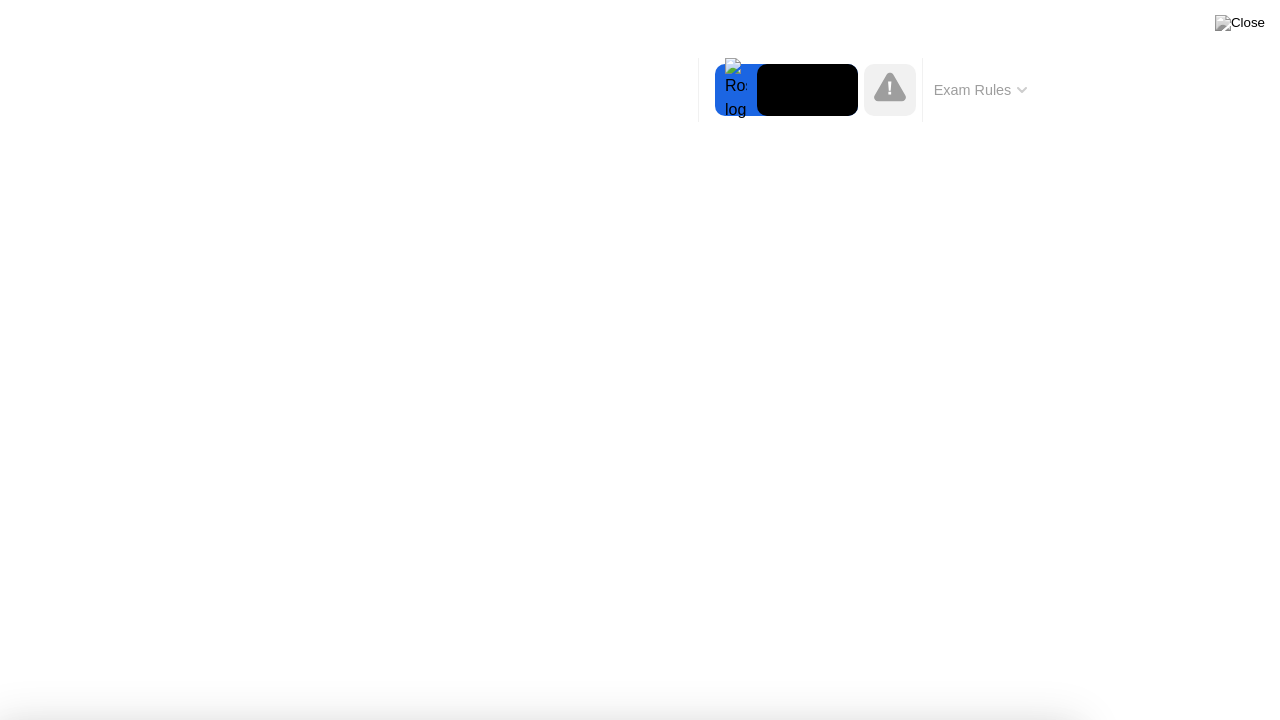 click on "Got it!" at bounding box center [647, 1238] 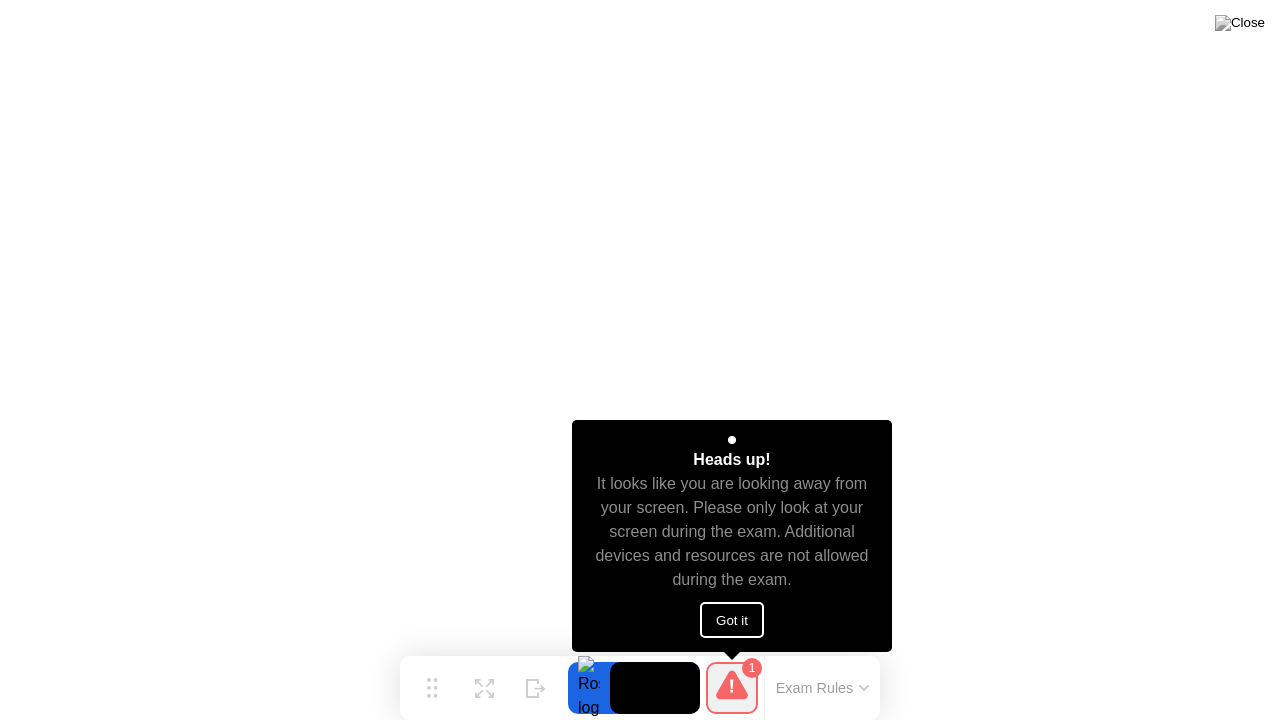 click on "Got it" 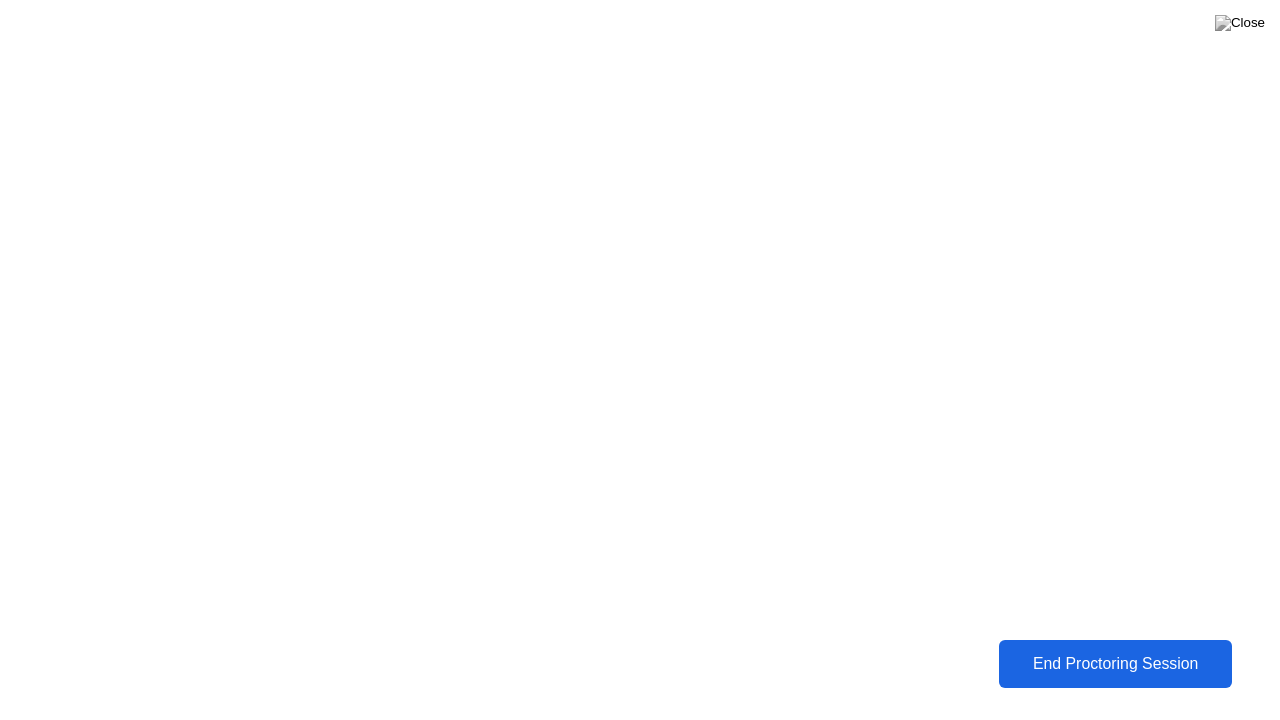 click on "End Proctoring Session" 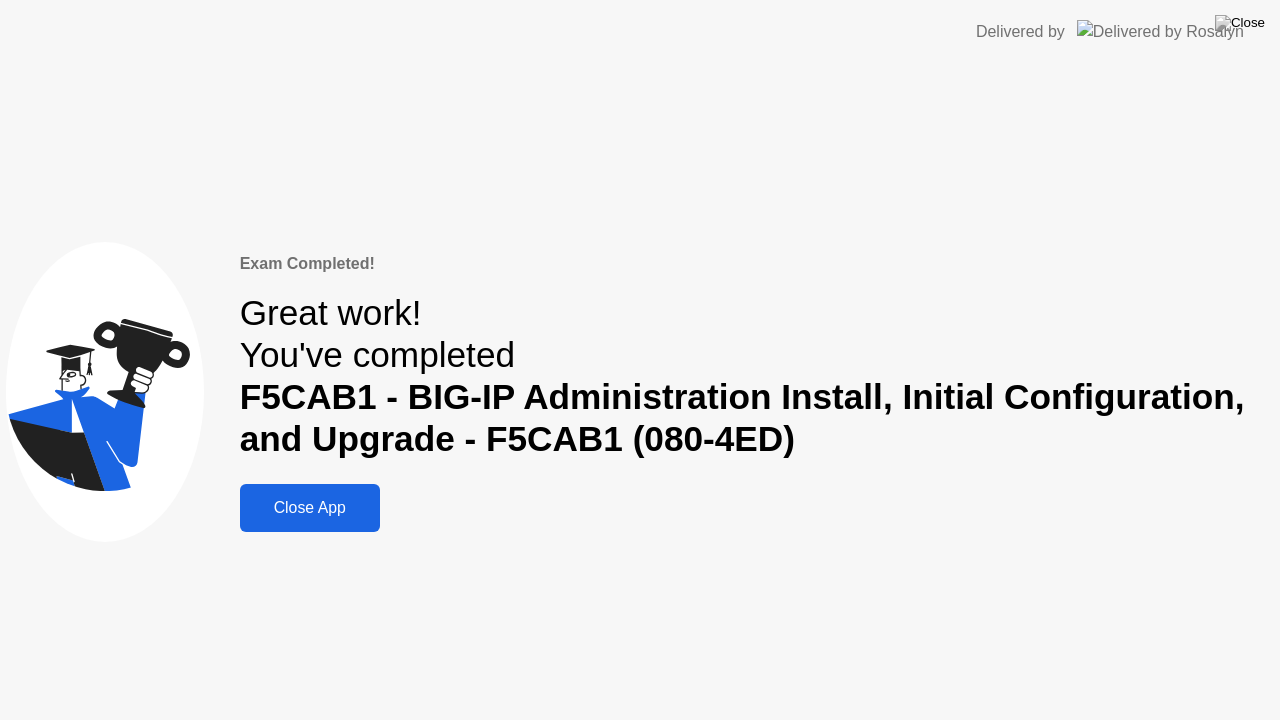 click on "Close App" 